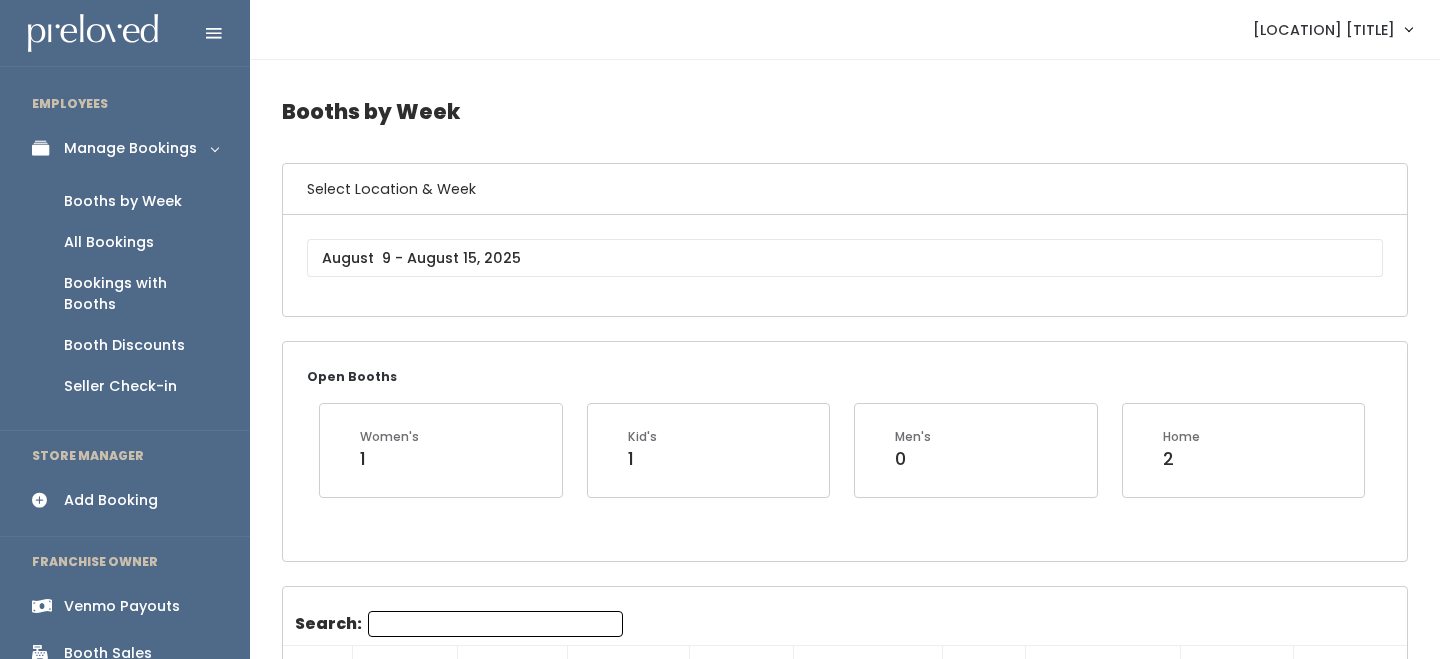 scroll, scrollTop: 0, scrollLeft: 0, axis: both 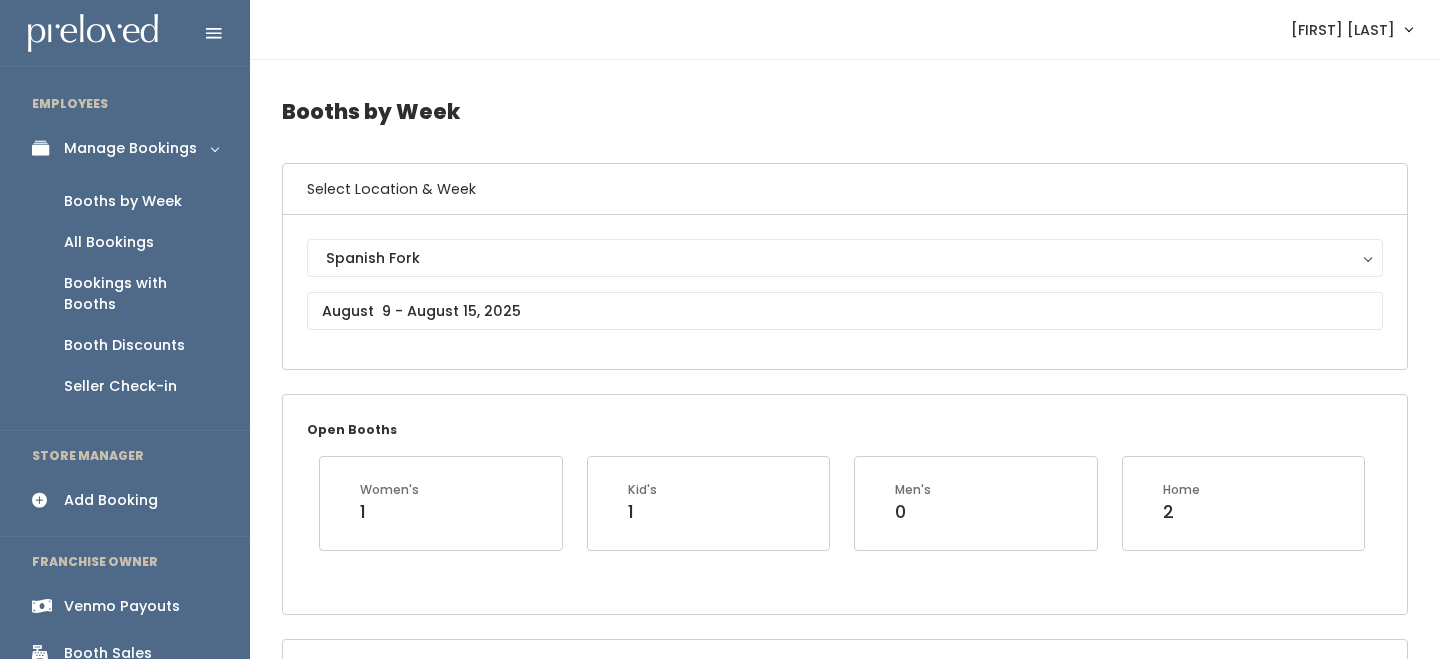 click on "Add Booking" at bounding box center [111, 500] 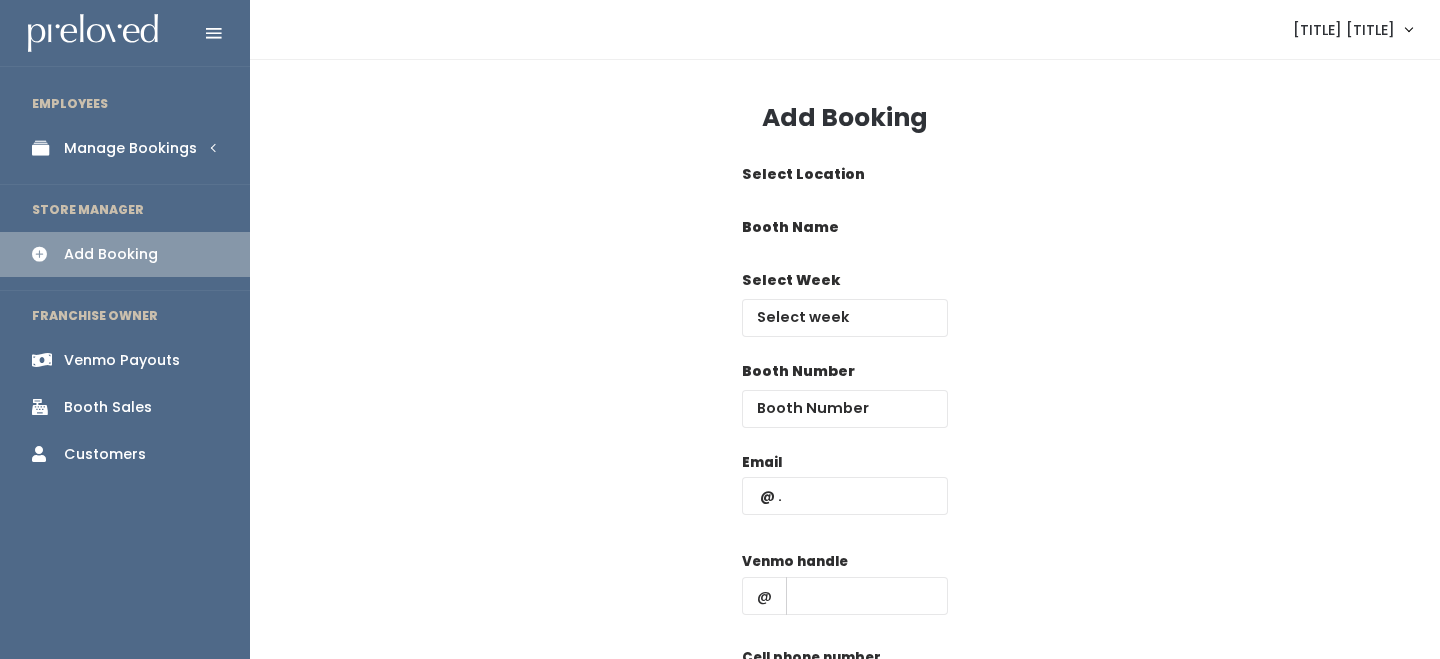 scroll, scrollTop: 0, scrollLeft: 0, axis: both 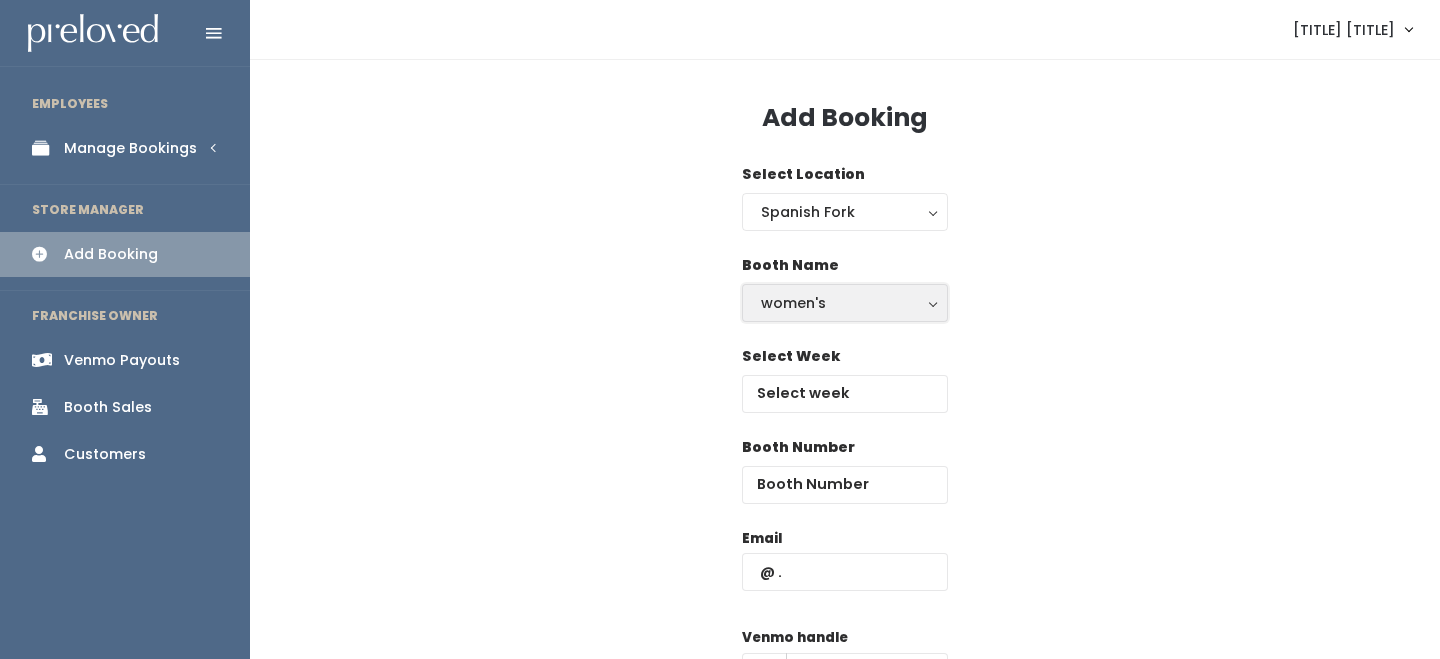 click on "women's" at bounding box center (845, 303) 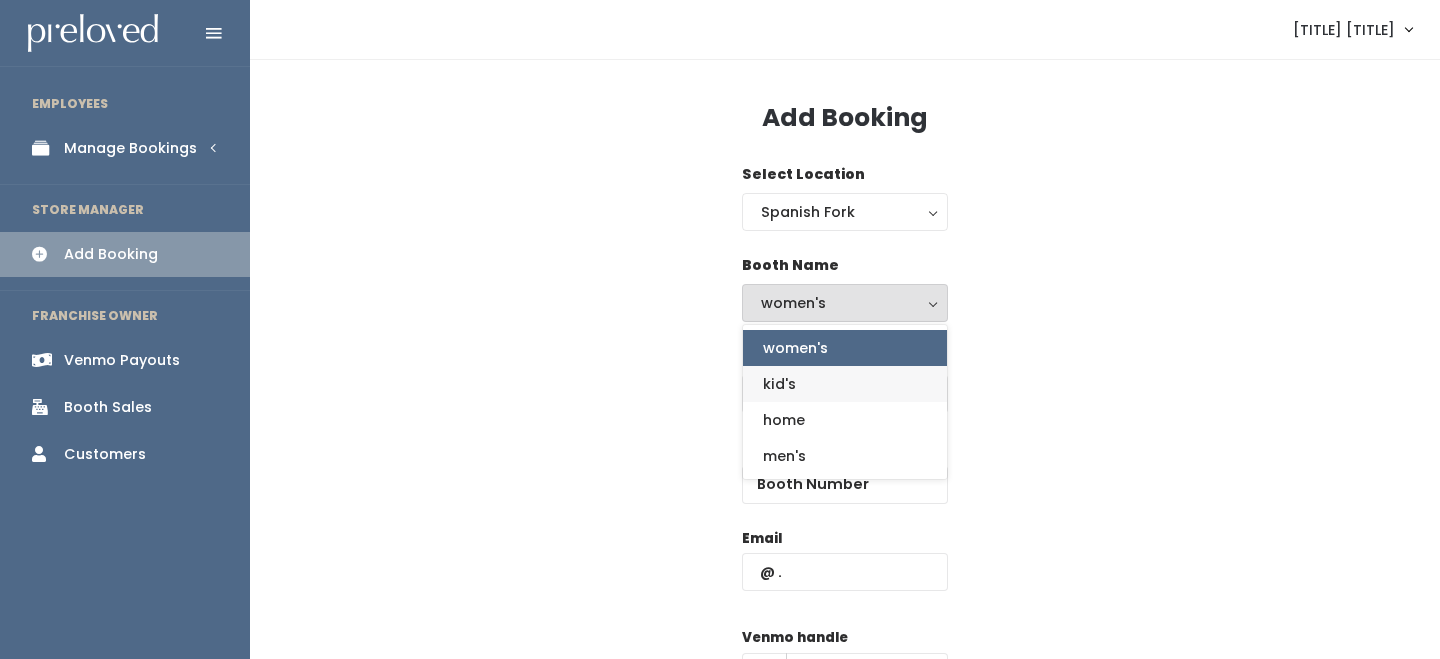 click on "kid's" at bounding box center (845, 384) 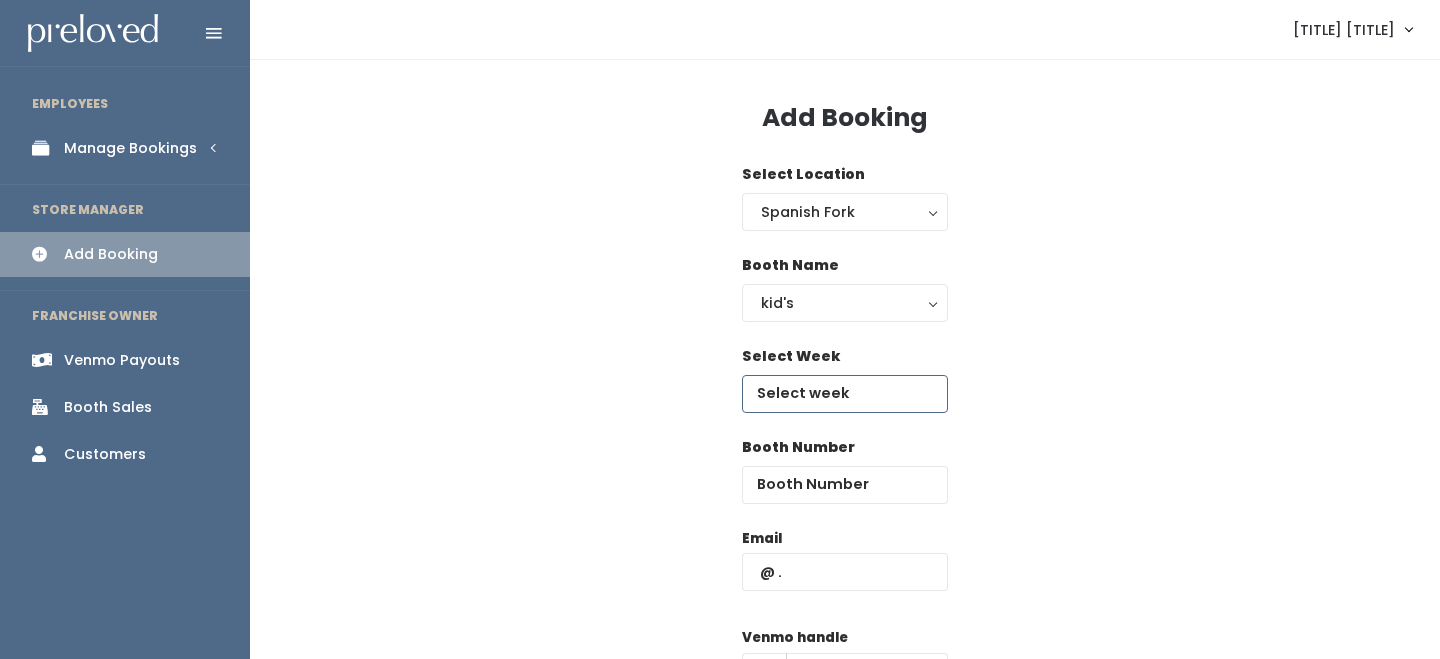 click at bounding box center [845, 394] 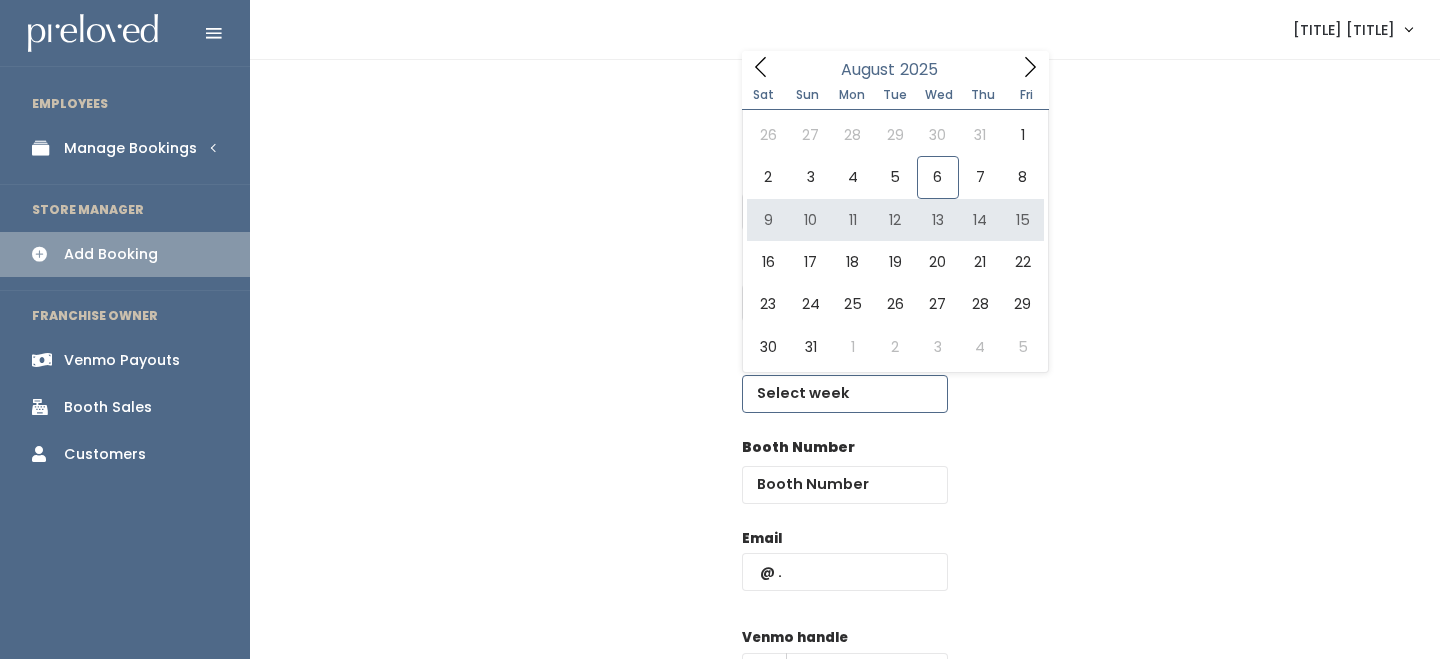 type on "[MONTH] [NUMBER] to [MONTH] [NUMBER]" 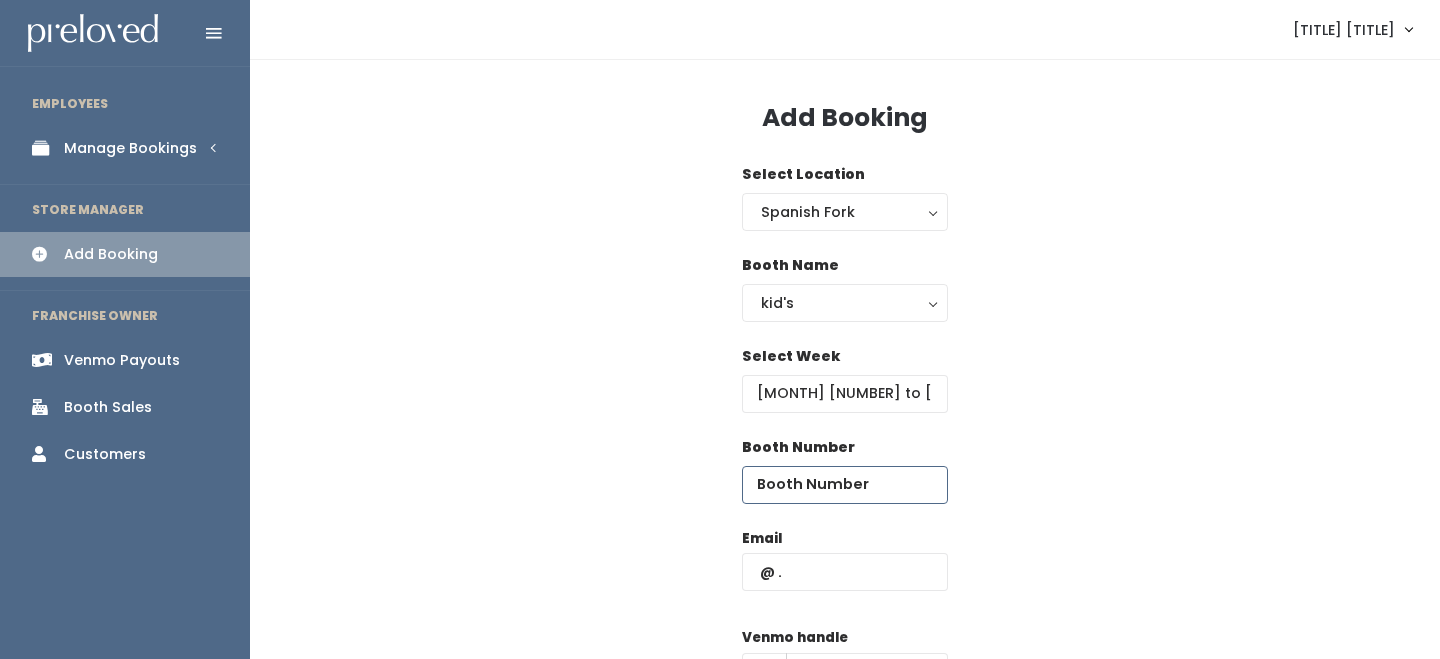 click at bounding box center (845, 485) 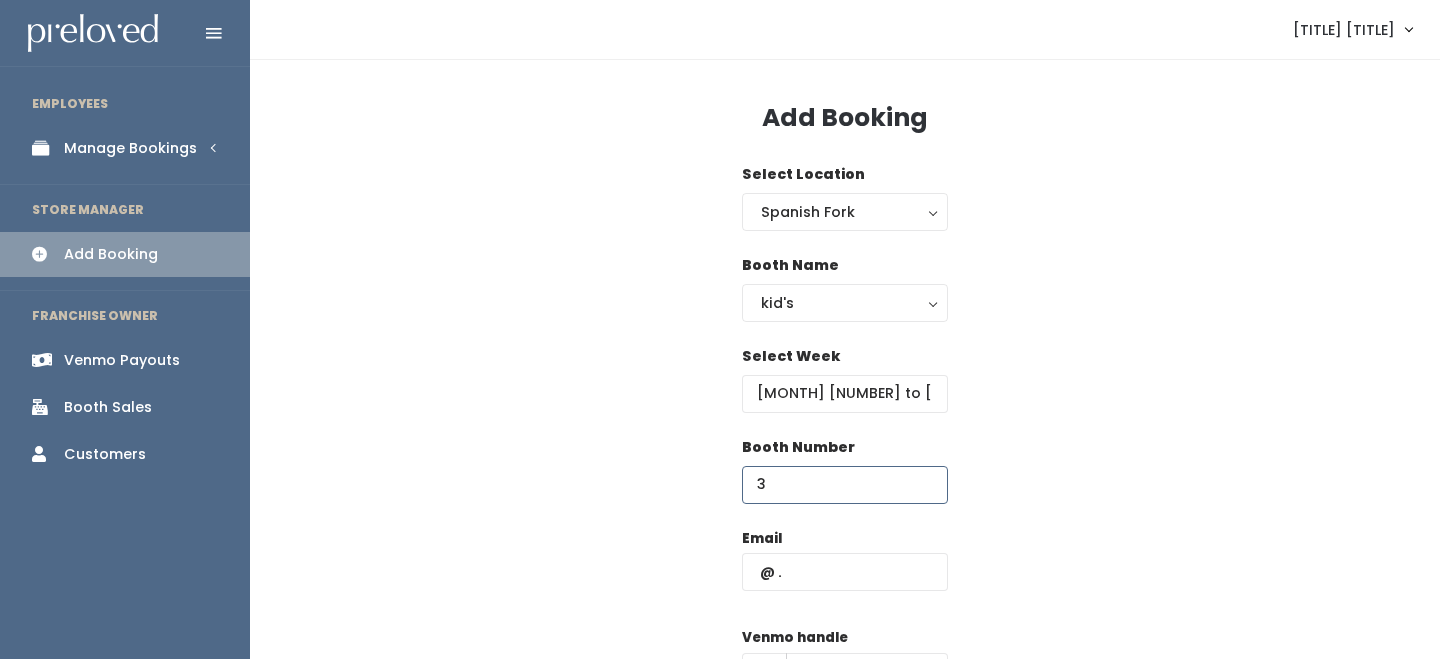type on "3" 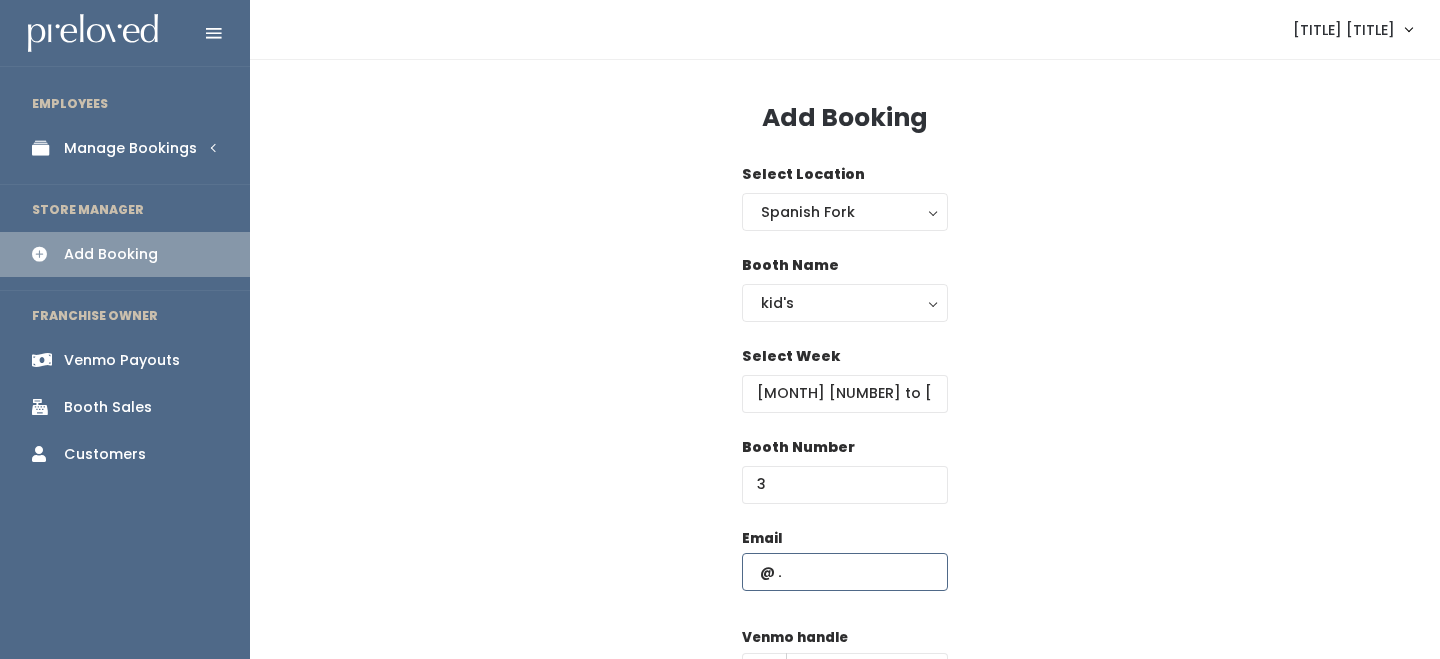 click at bounding box center [845, 572] 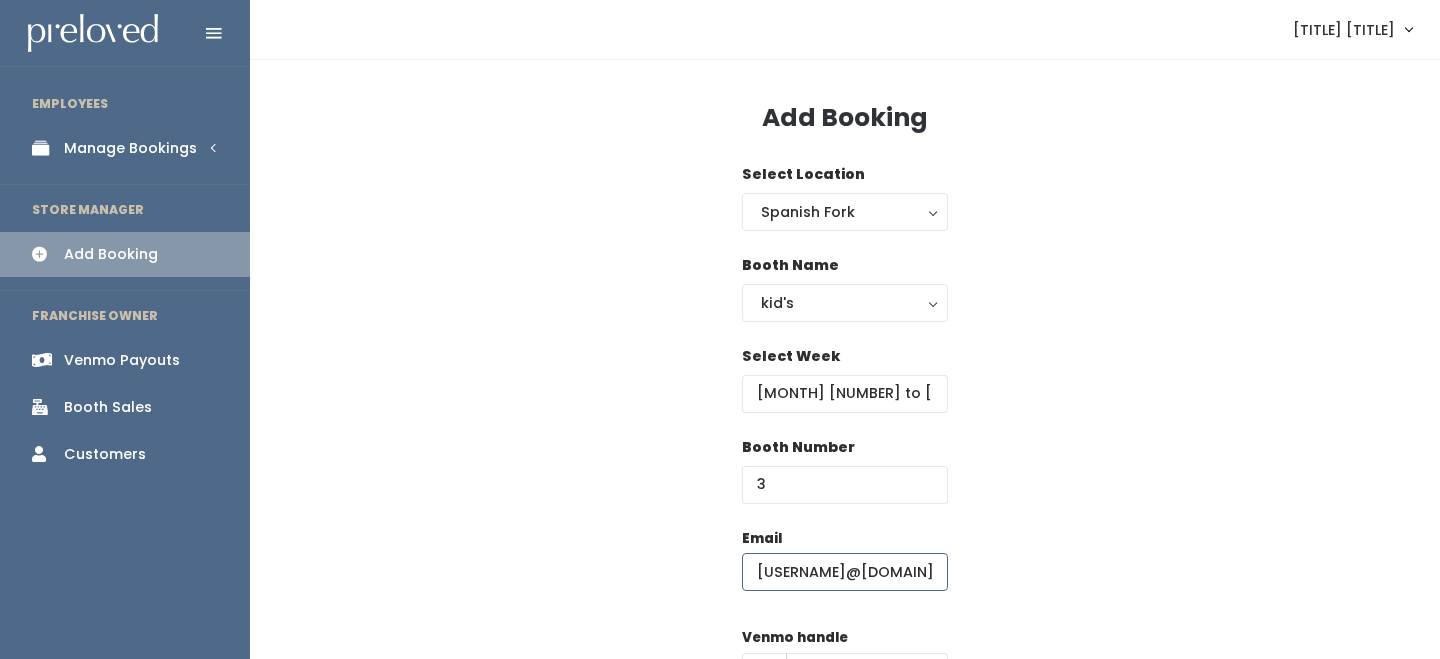 scroll, scrollTop: 0, scrollLeft: 13, axis: horizontal 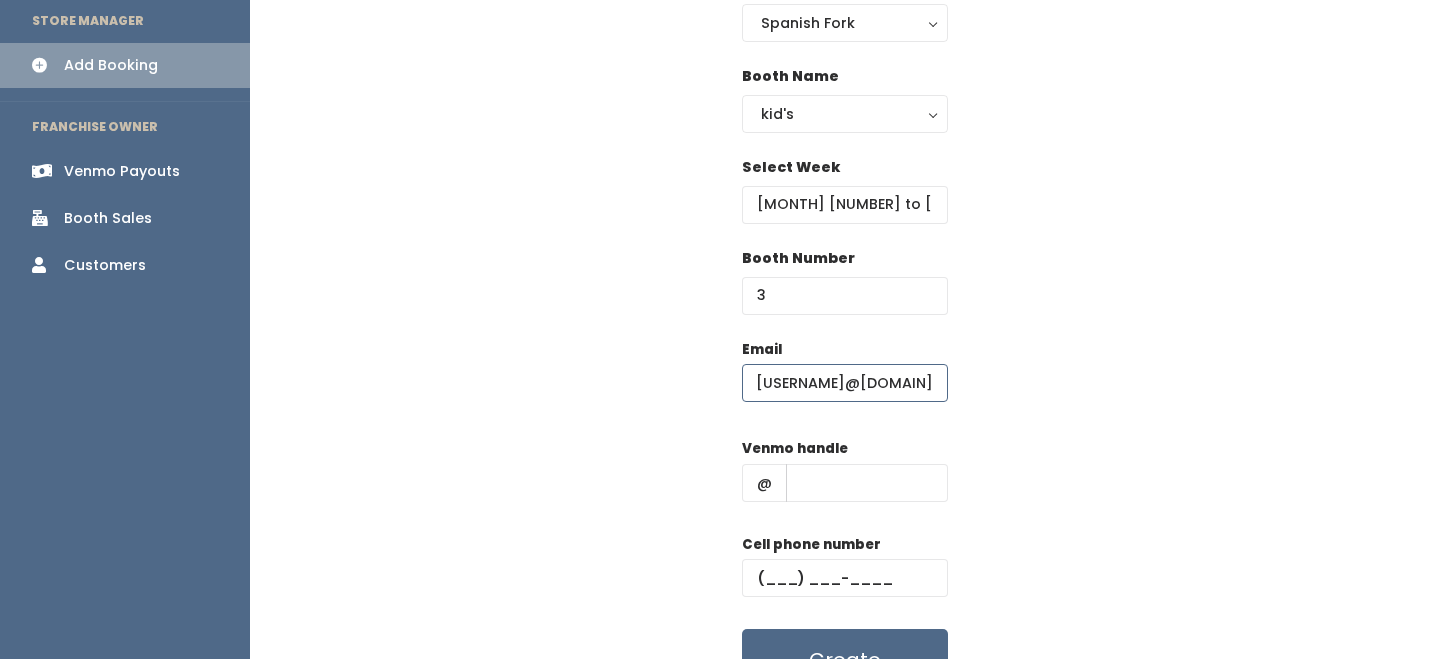 type on "[USERNAME]@example.com" 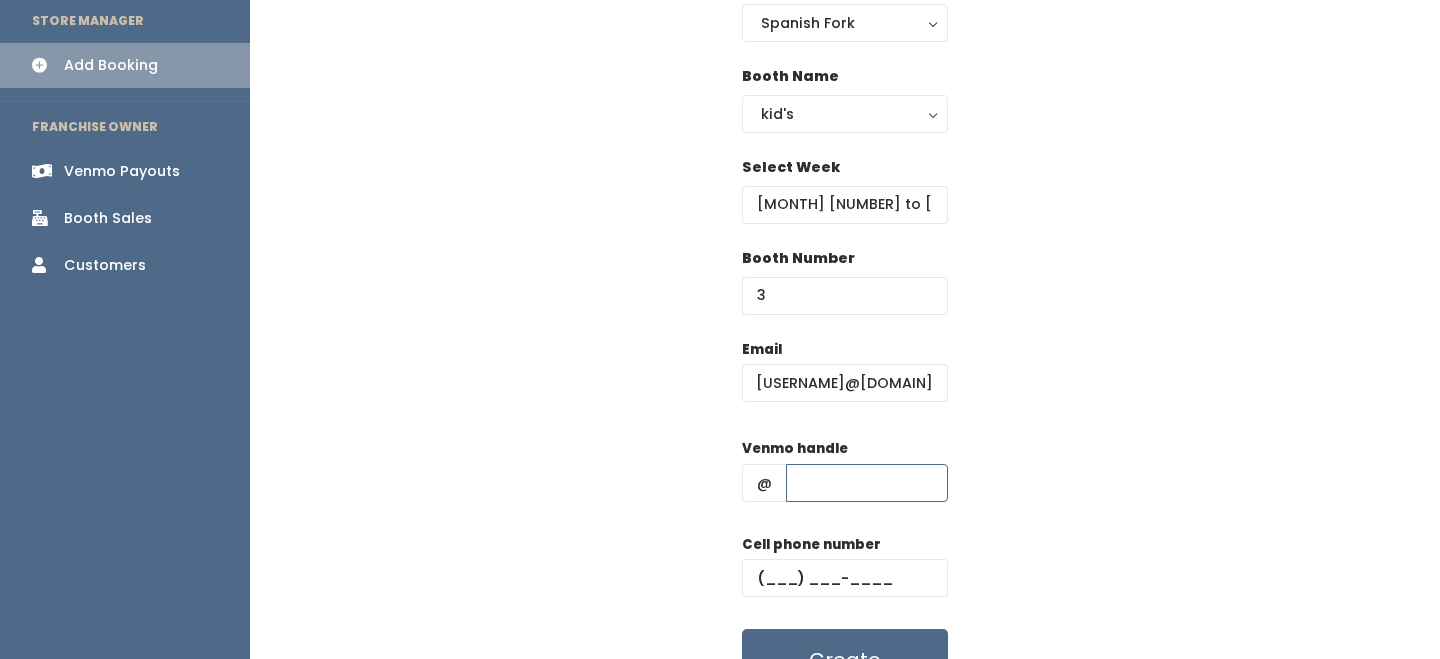 click at bounding box center (867, 483) 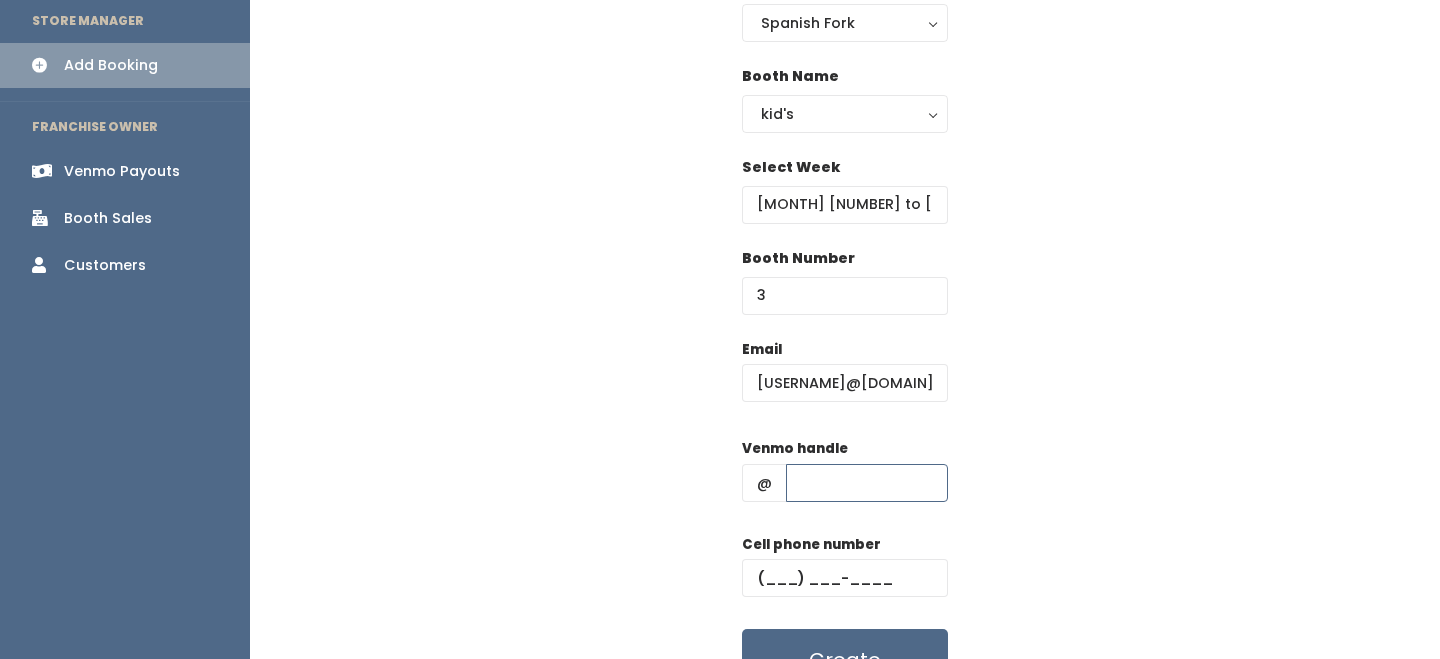 type on "-" 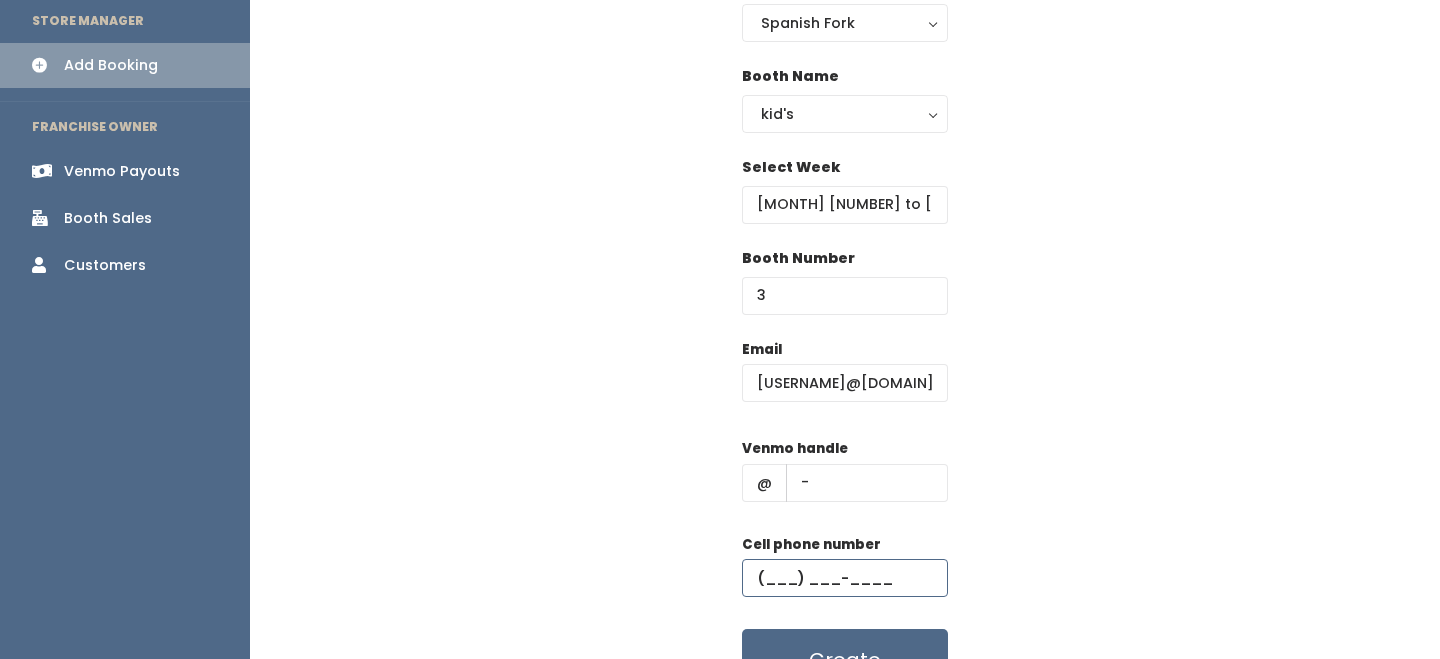 click at bounding box center [845, 578] 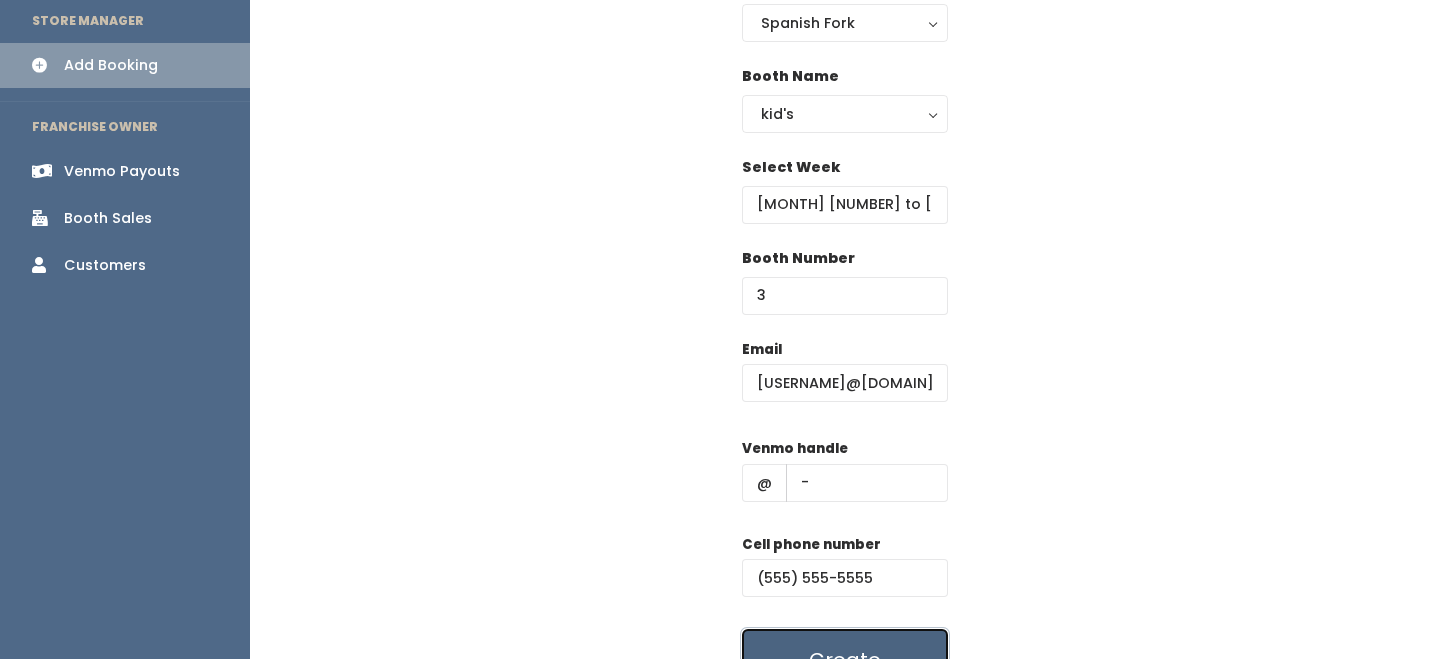 click on "Create" at bounding box center [845, 660] 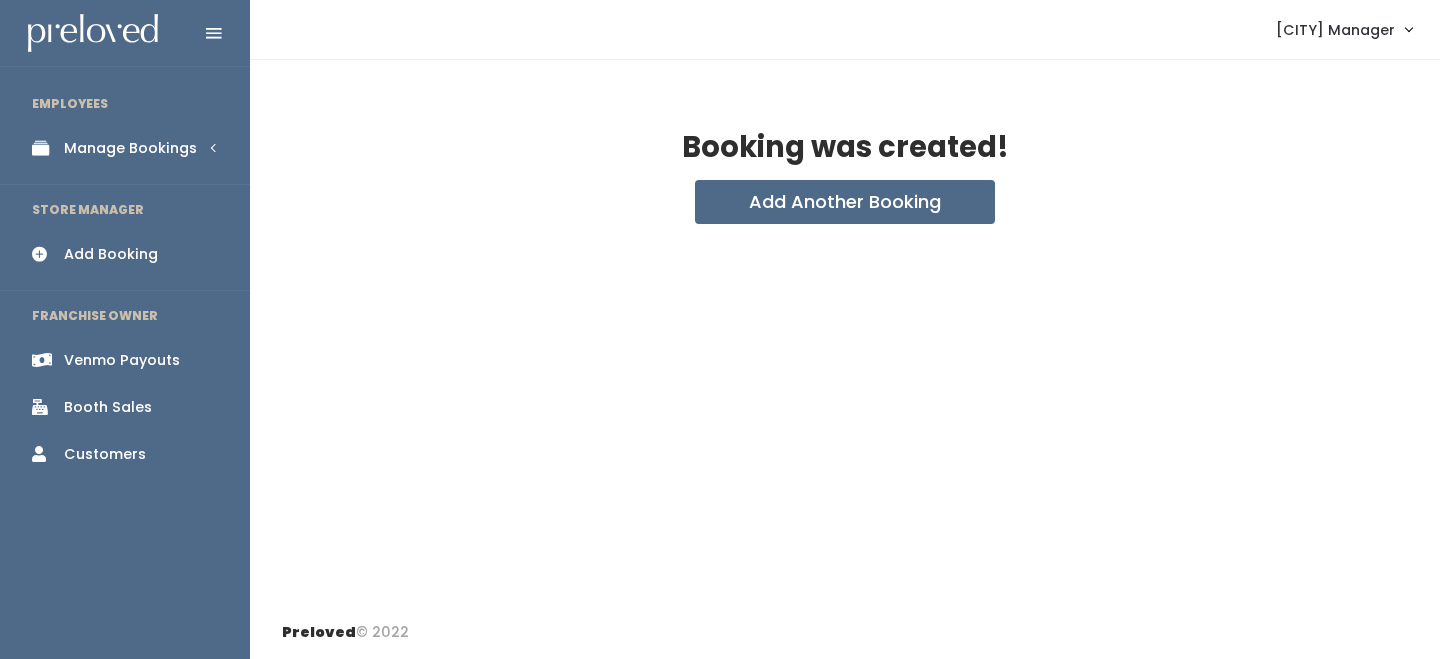 scroll, scrollTop: 0, scrollLeft: 0, axis: both 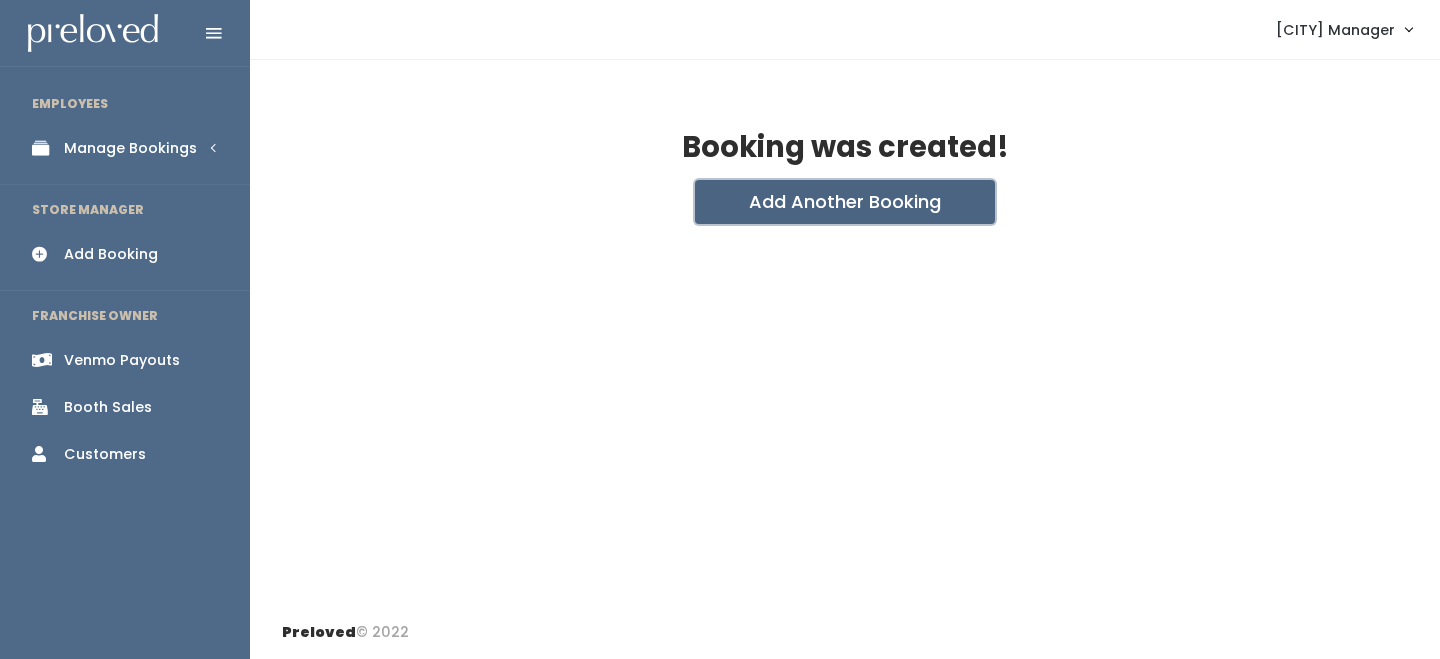 click on "Add Another Booking" at bounding box center [845, 202] 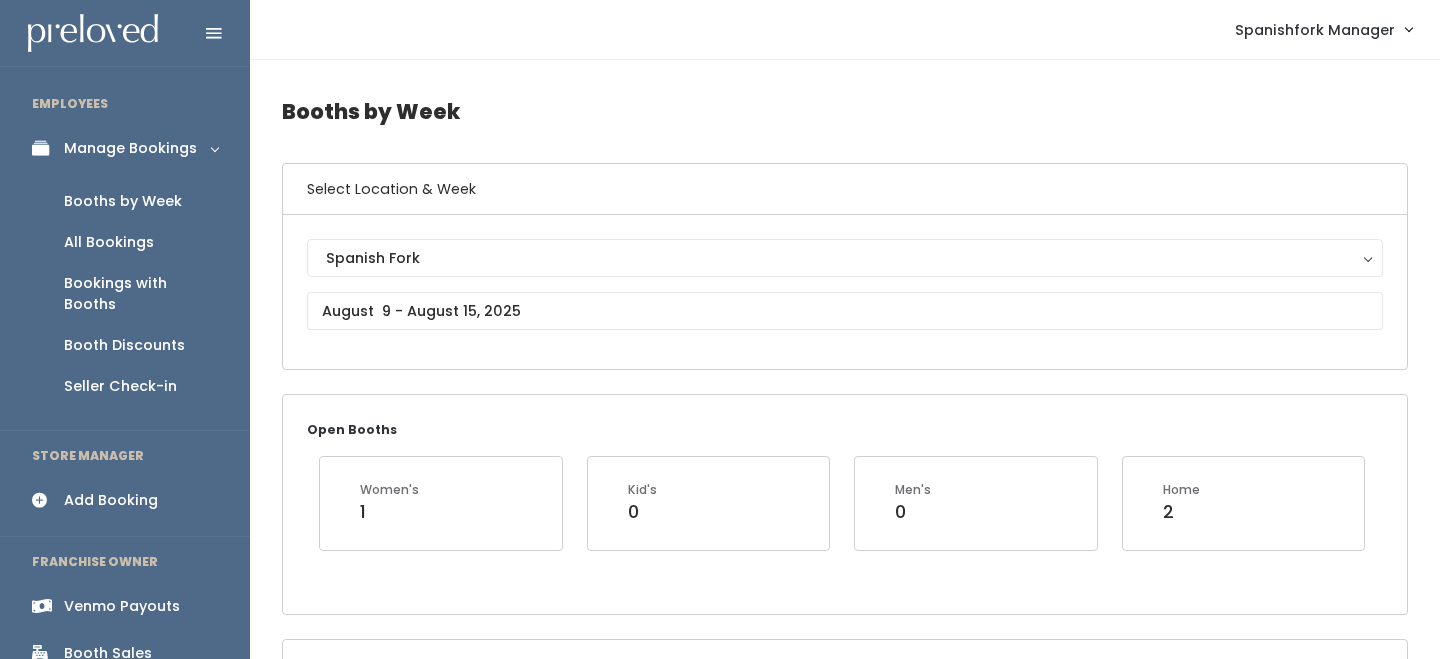 scroll, scrollTop: 575, scrollLeft: 0, axis: vertical 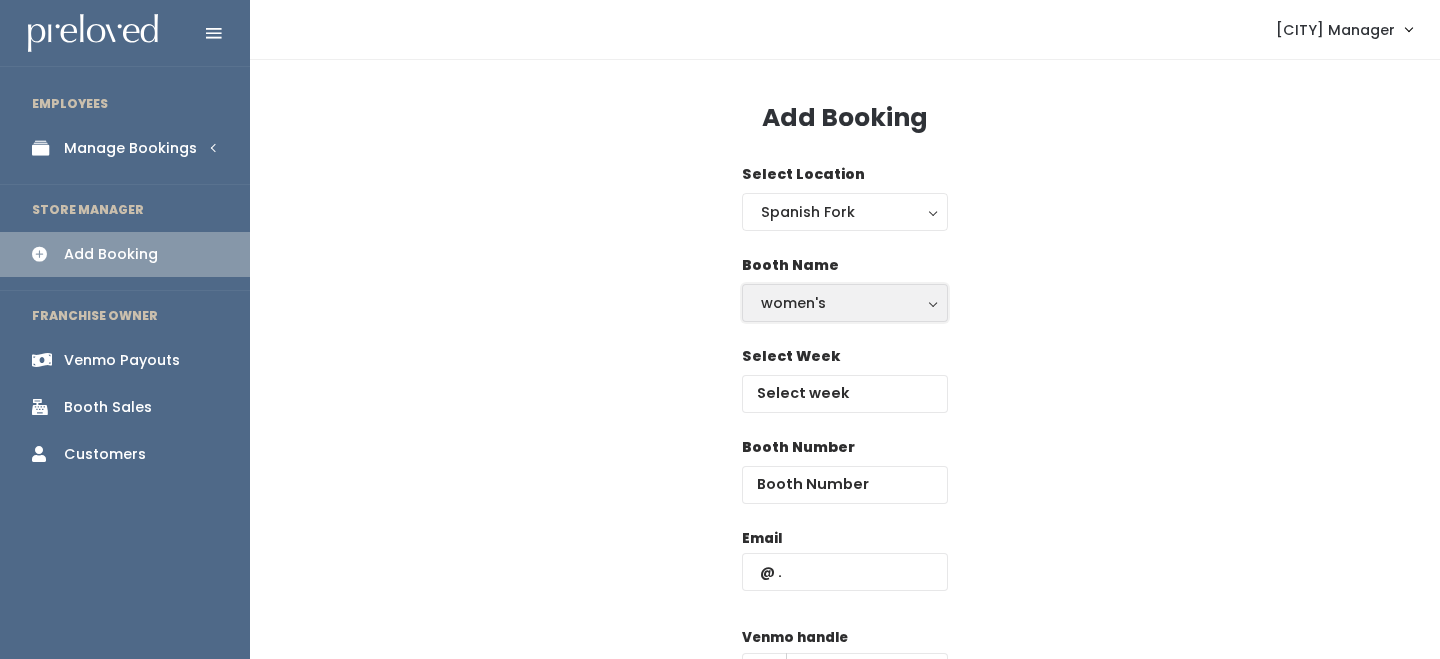 click on "women's" at bounding box center [845, 303] 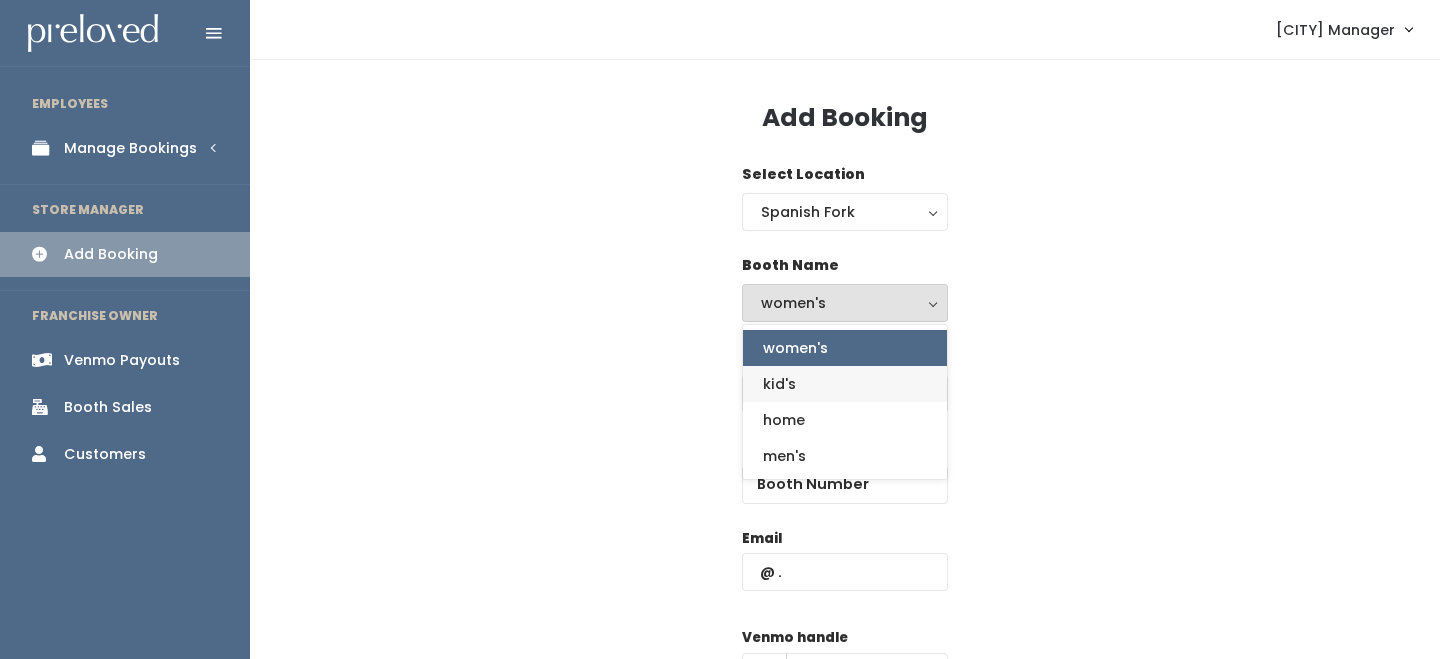 click on "kid's" at bounding box center (845, 384) 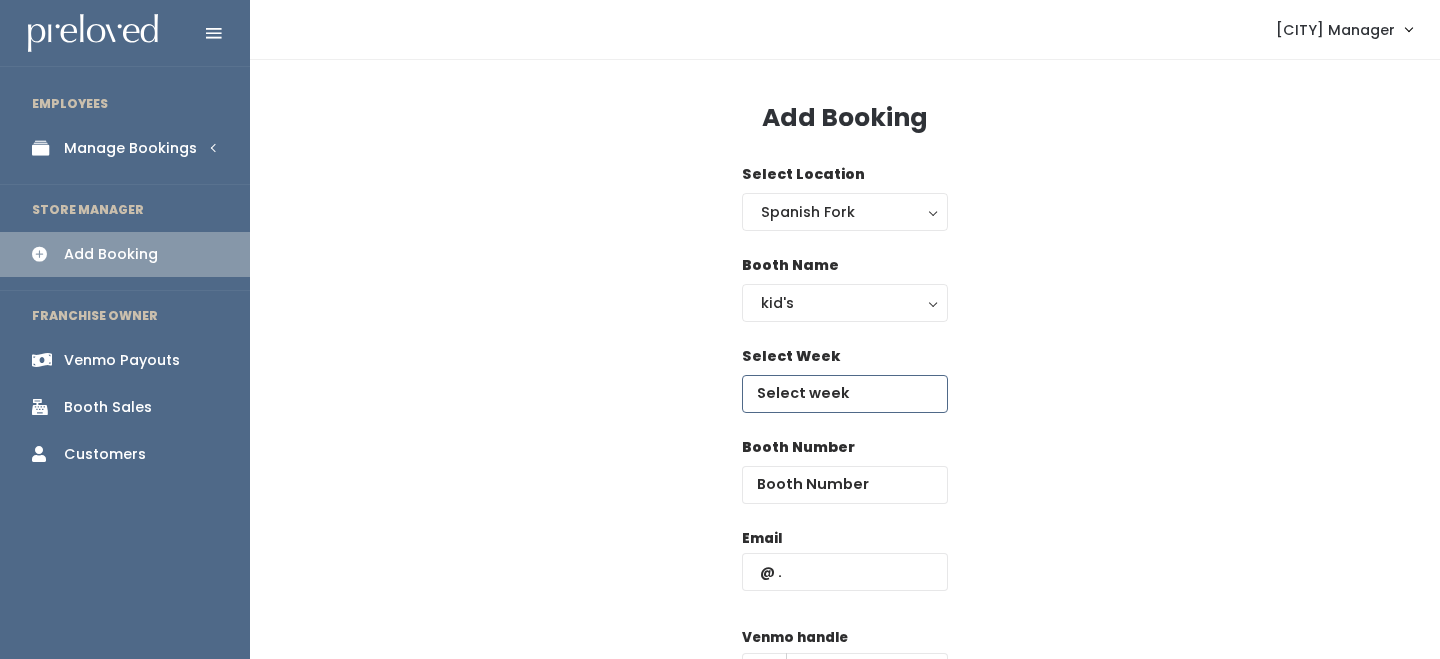 click at bounding box center [845, 394] 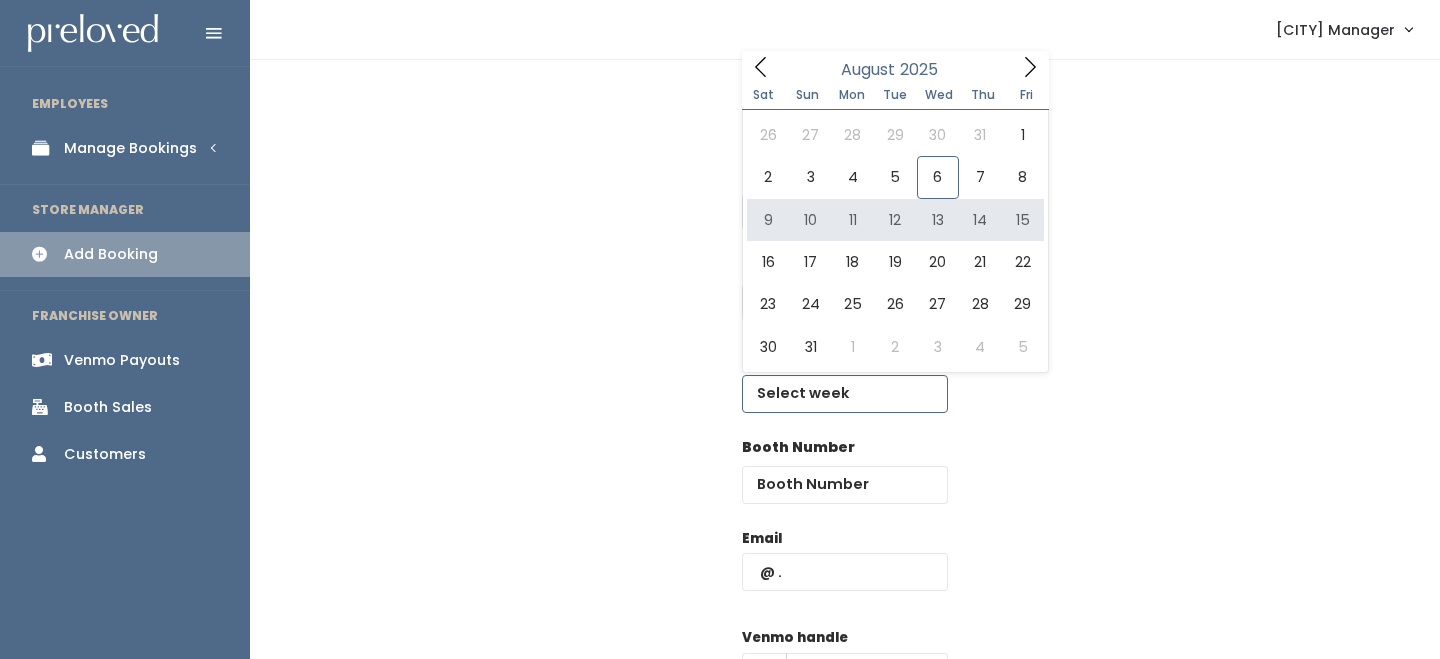 type on "August 9 to August 15" 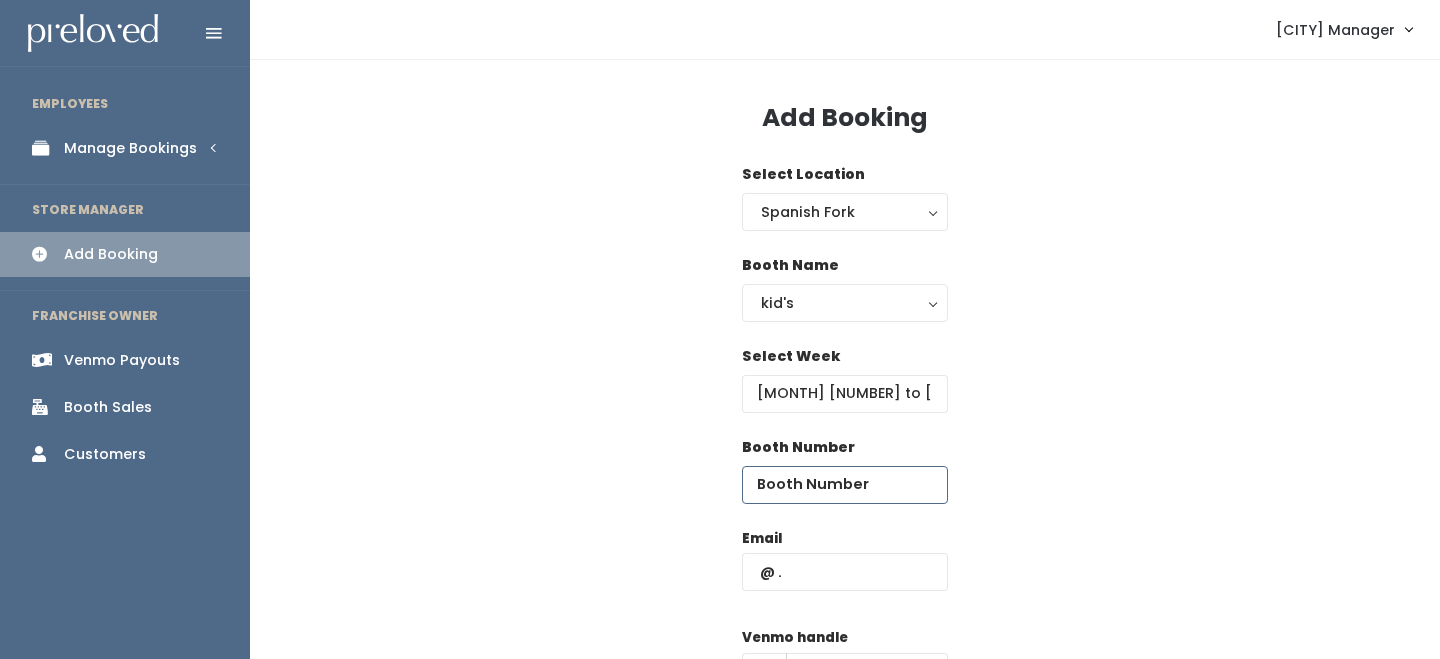 click at bounding box center (845, 485) 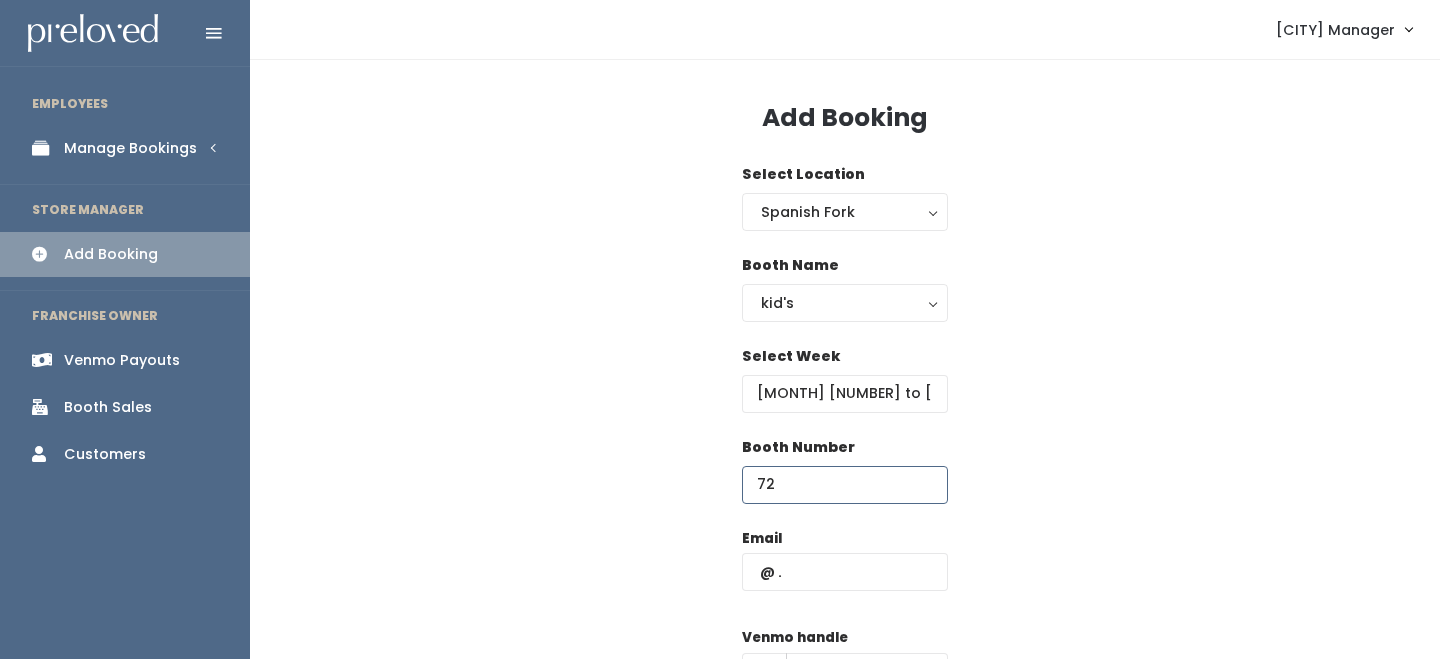 type on "72" 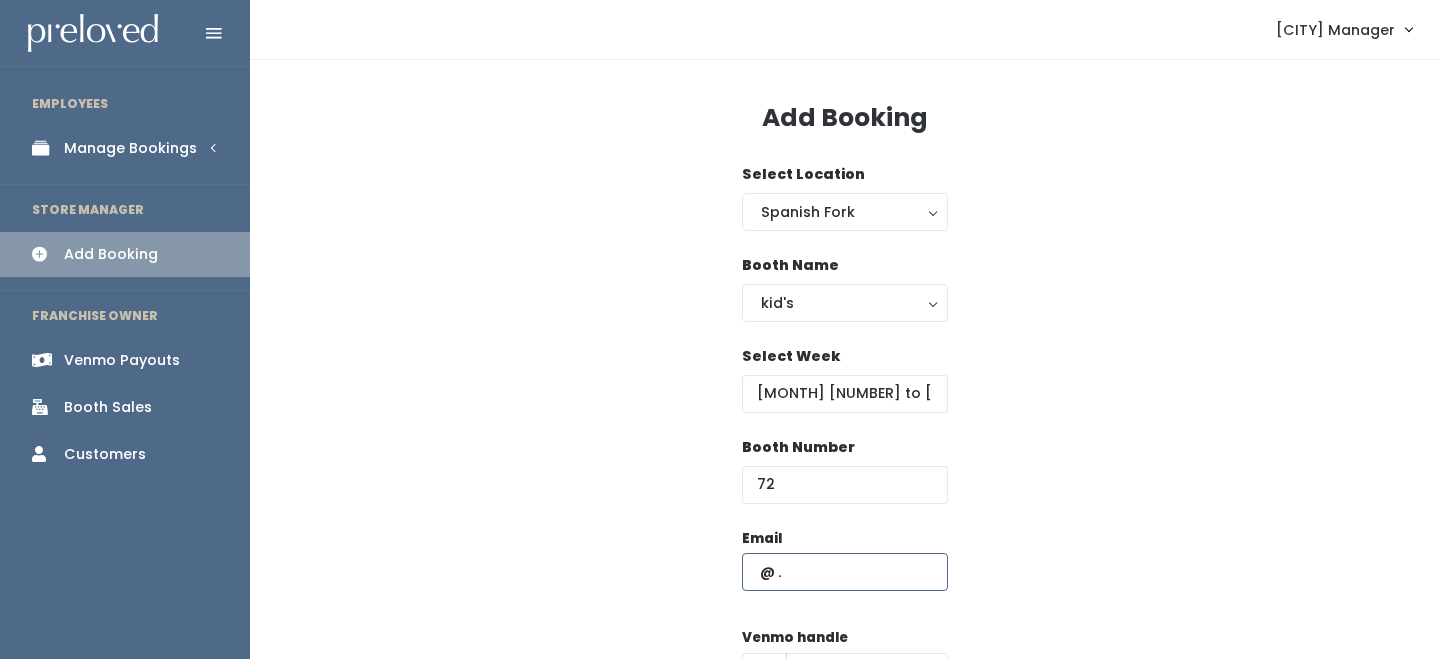 click at bounding box center [845, 572] 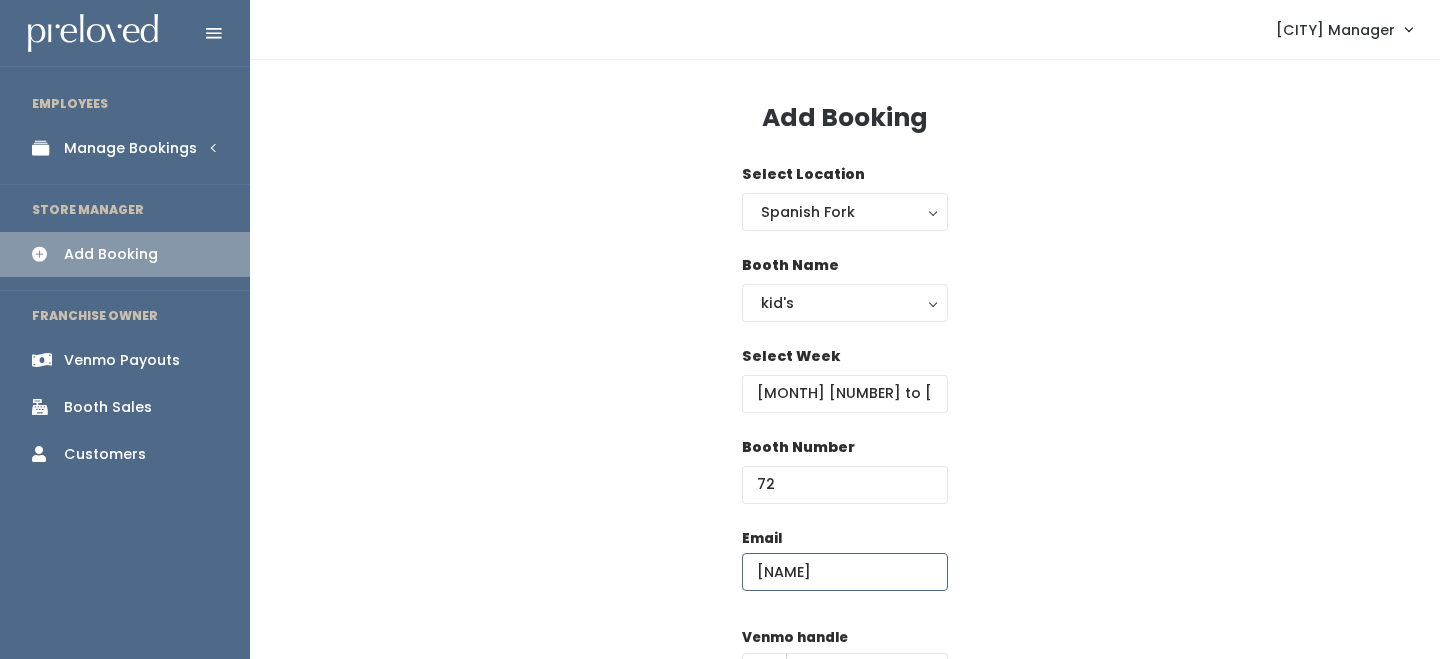 type on "katevan04@gmail.com" 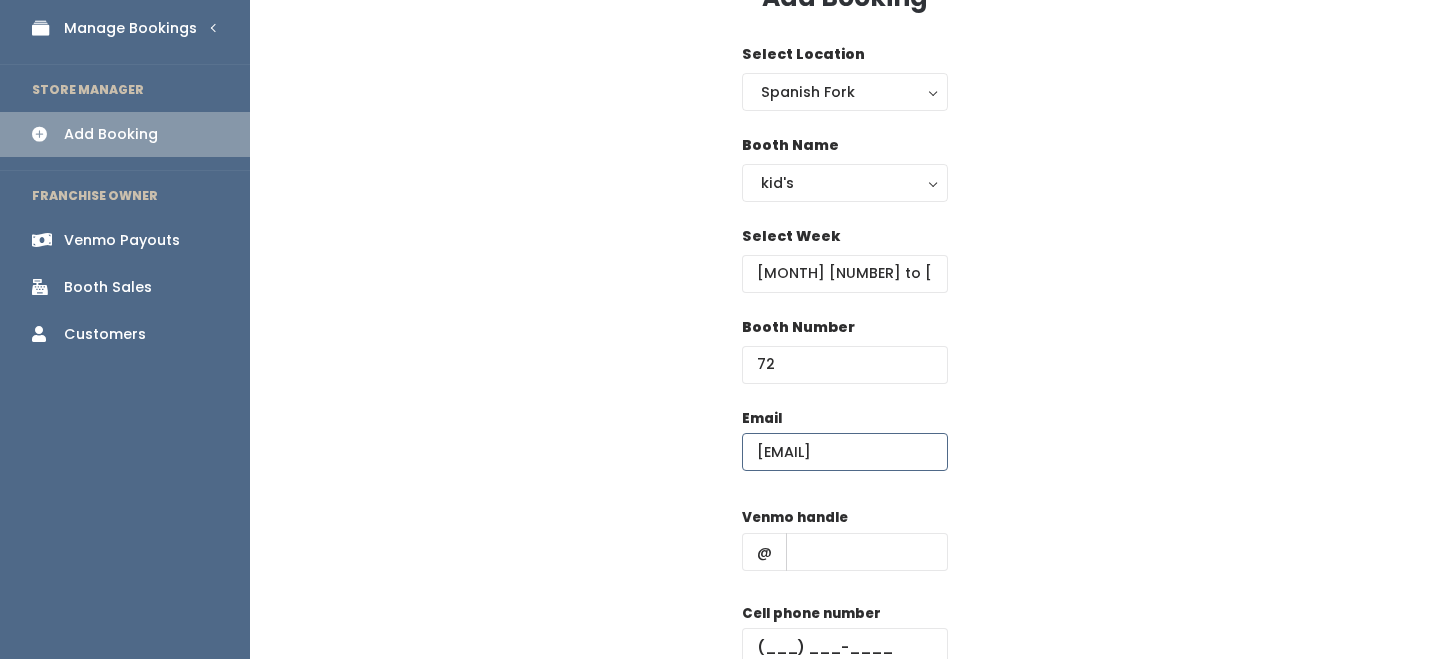scroll, scrollTop: 147, scrollLeft: 0, axis: vertical 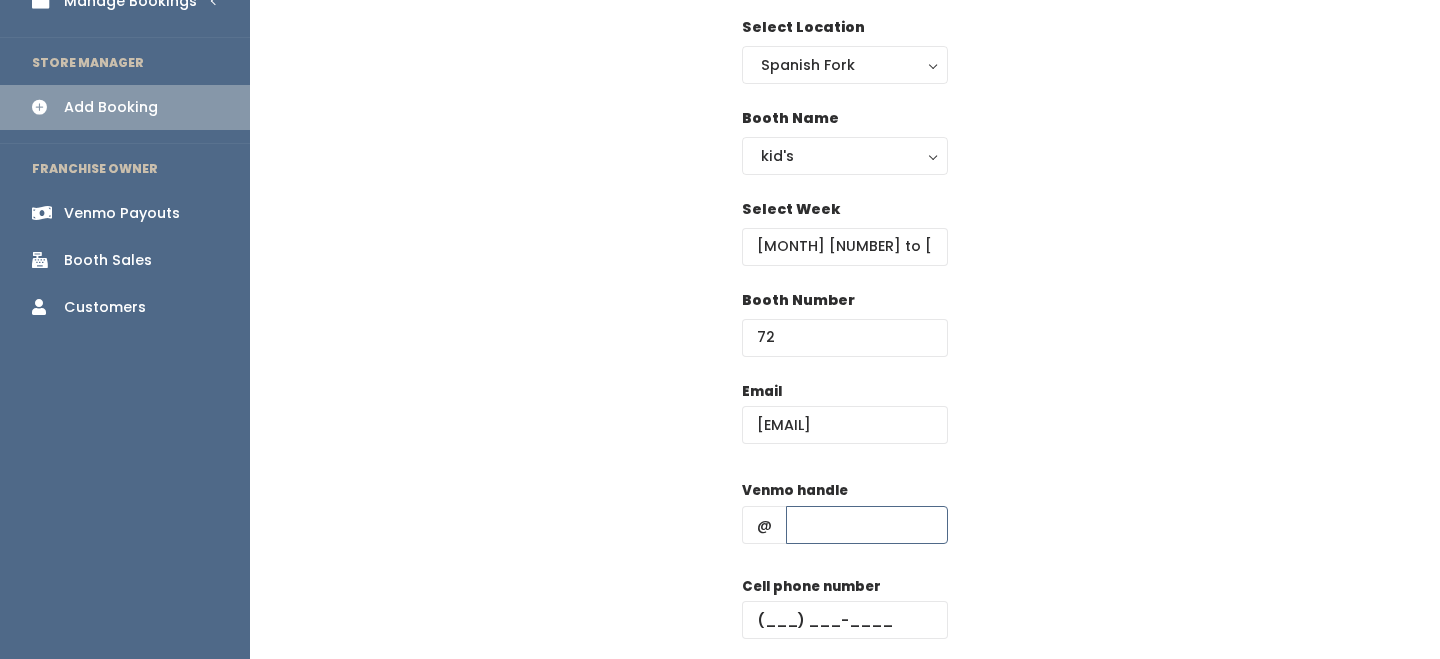 click at bounding box center [867, 525] 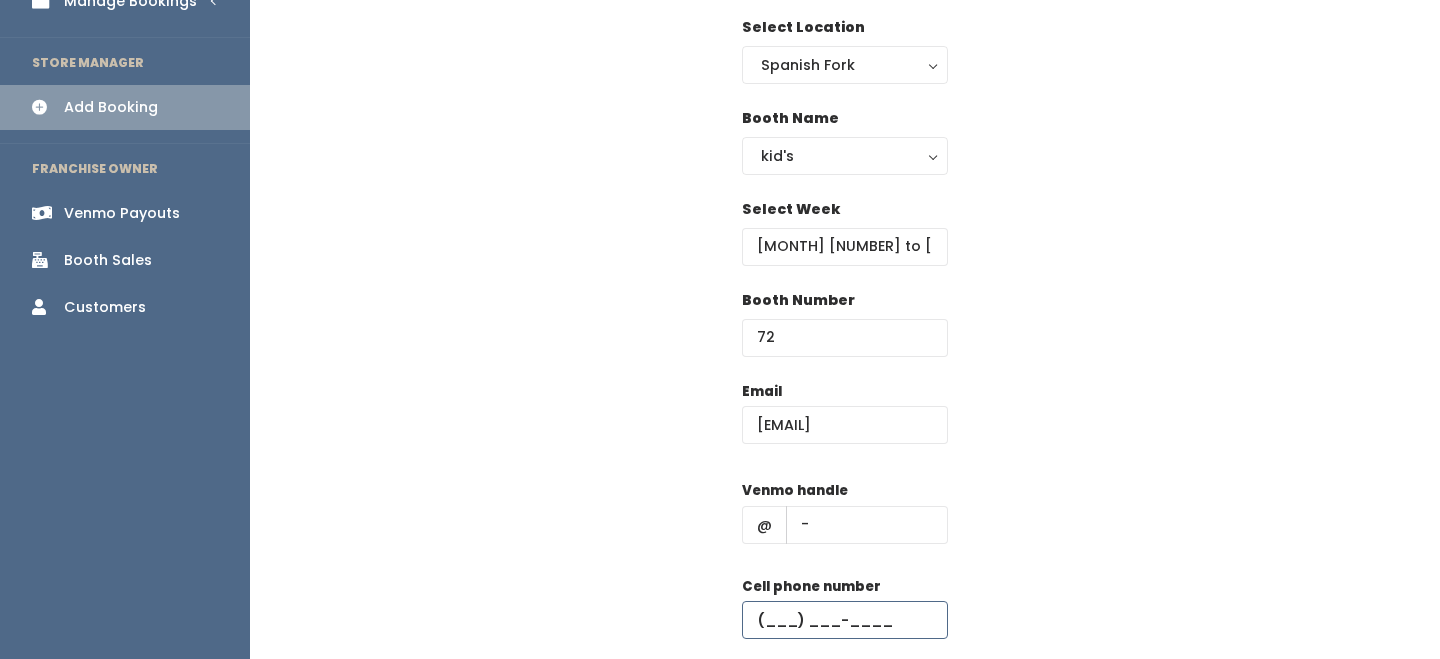 click at bounding box center [845, 620] 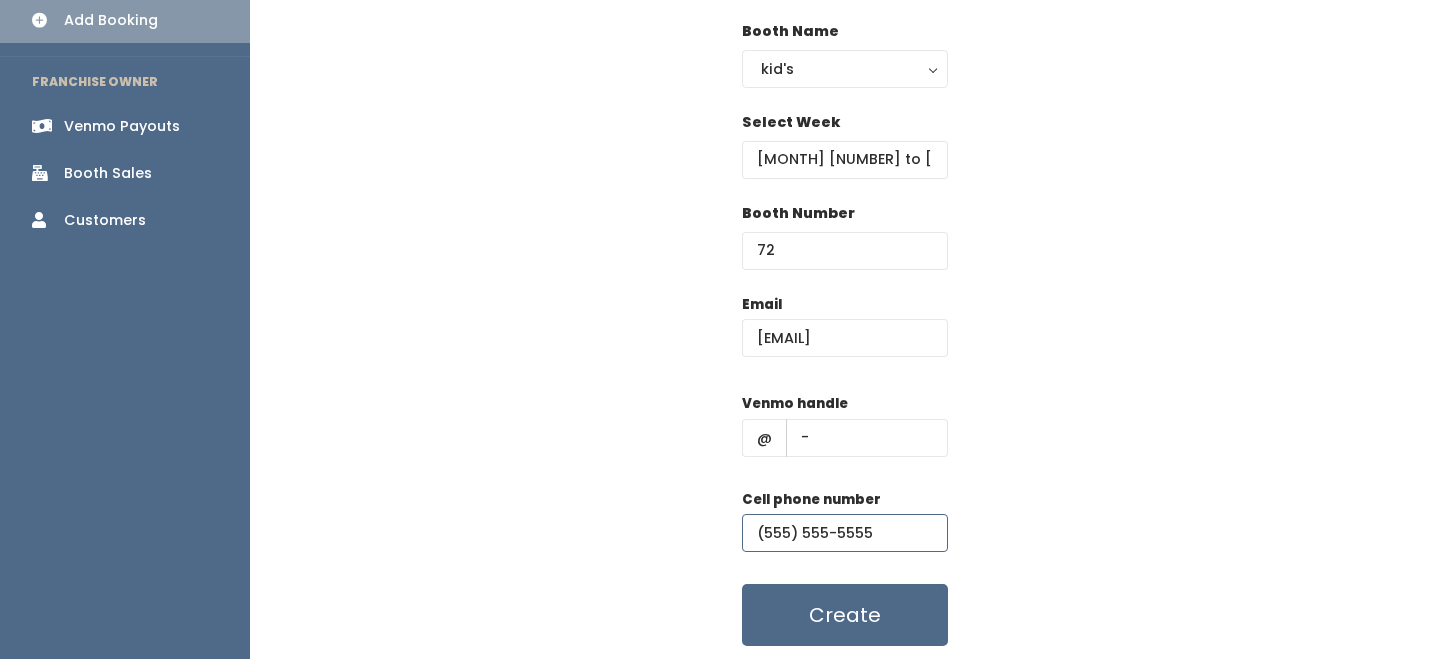 scroll, scrollTop: 298, scrollLeft: 0, axis: vertical 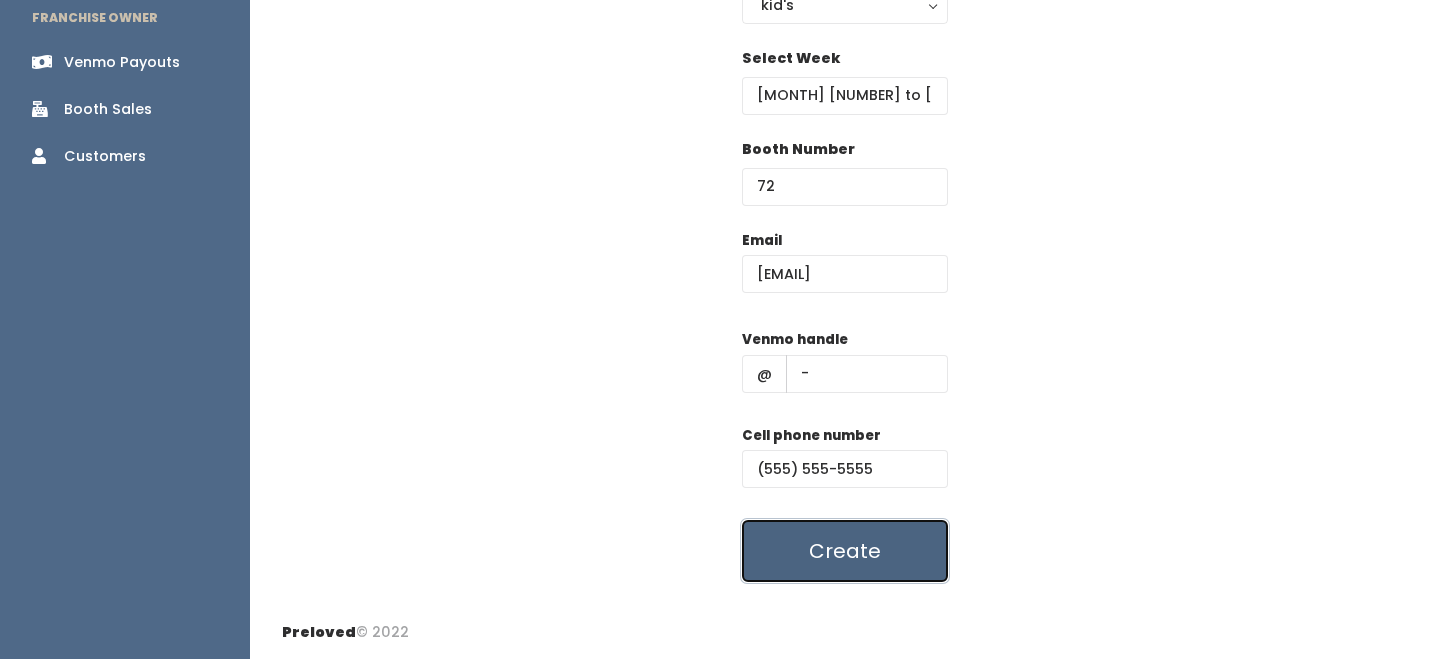 click on "Create" at bounding box center (845, 551) 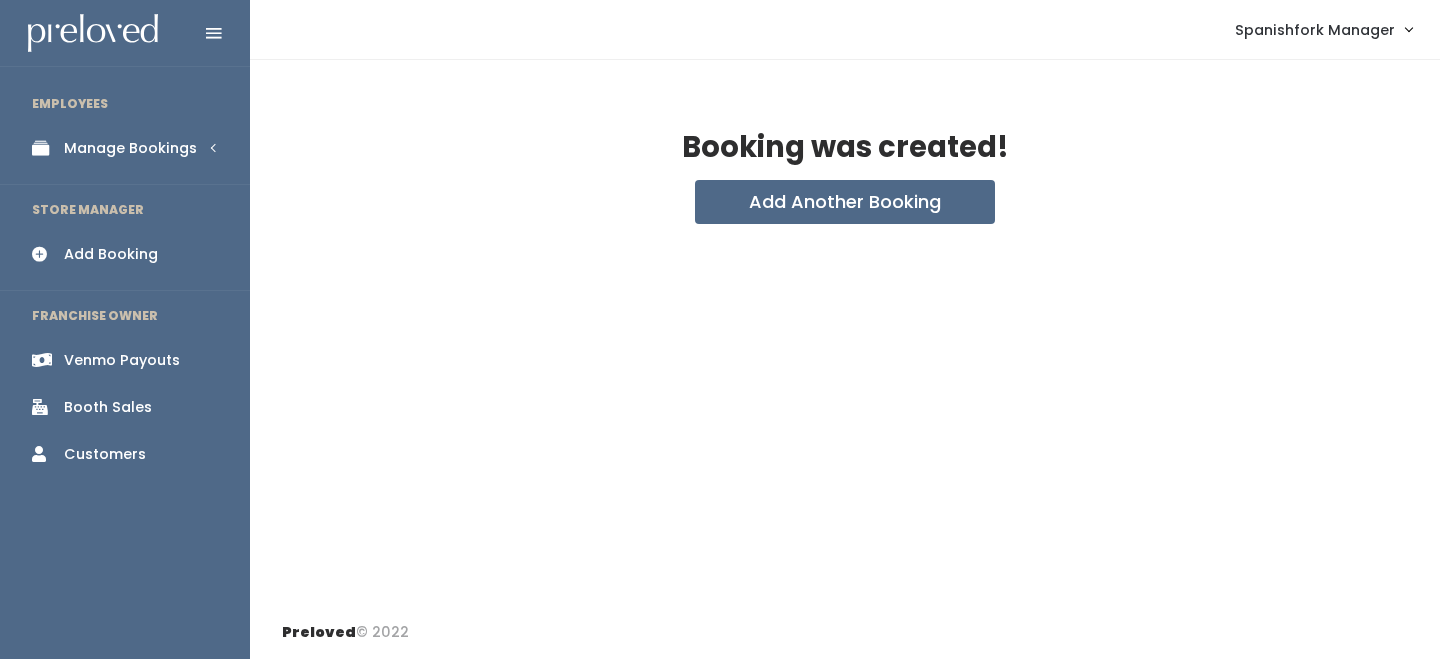 scroll, scrollTop: 0, scrollLeft: 0, axis: both 